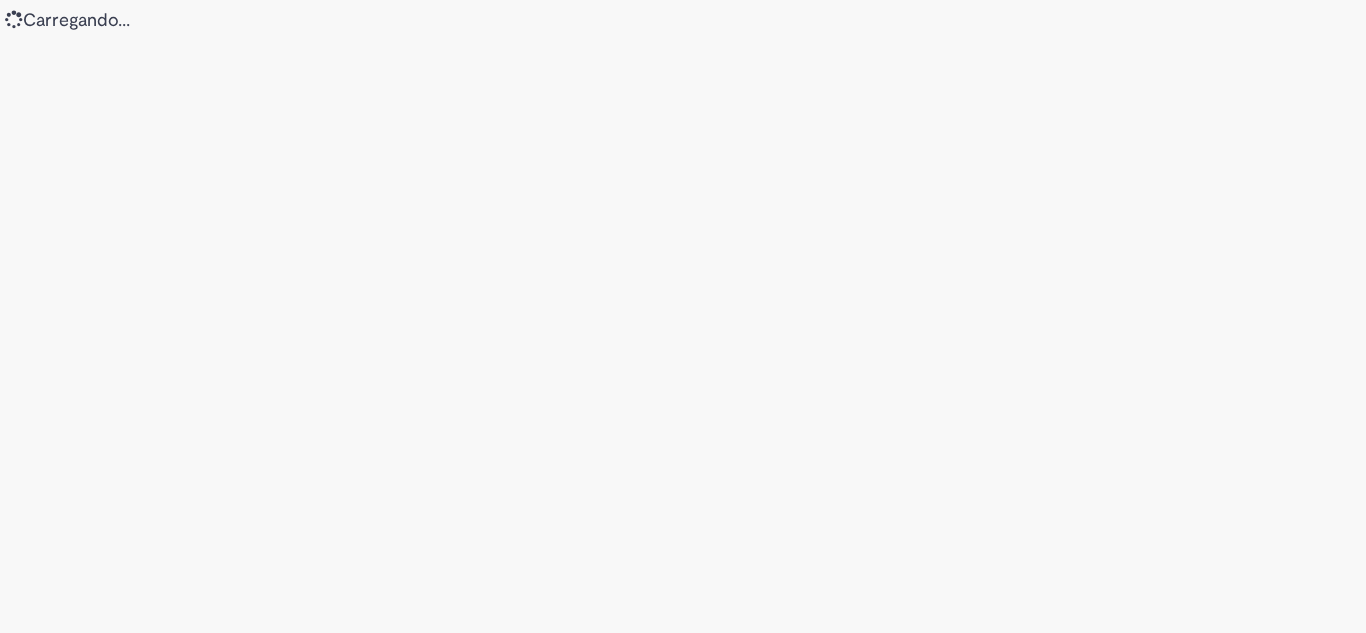 scroll, scrollTop: 0, scrollLeft: 0, axis: both 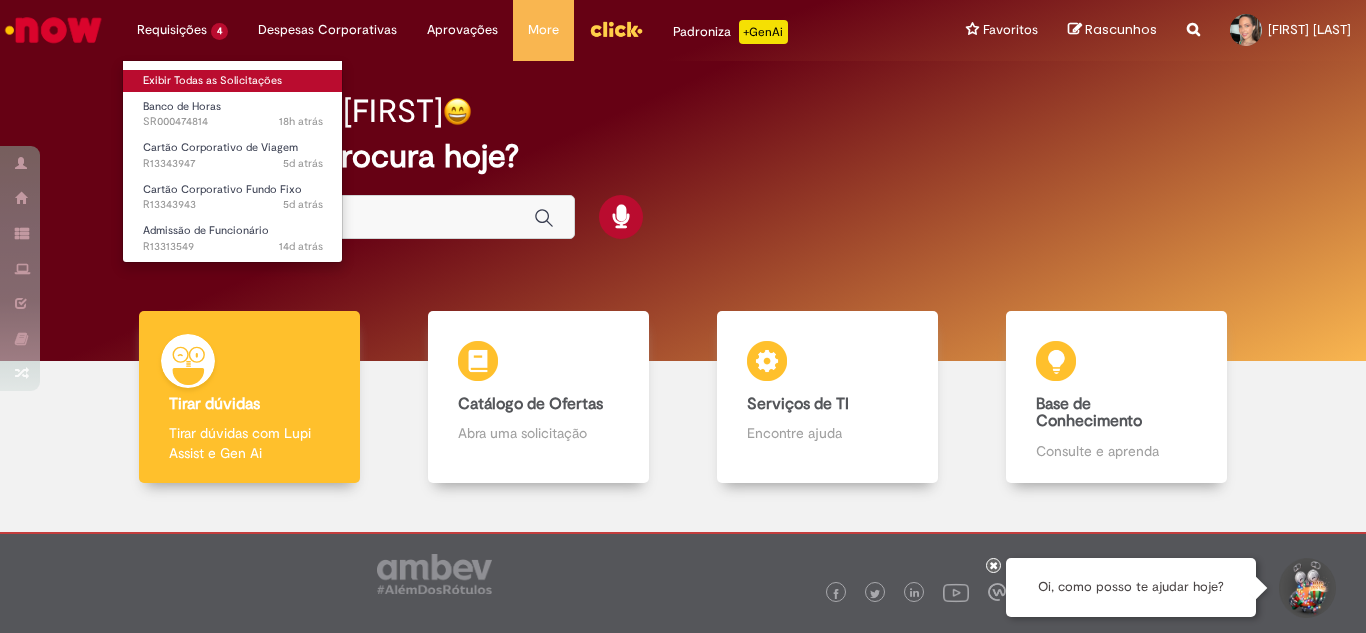click on "Exibir Todas as Solicitações" at bounding box center [233, 81] 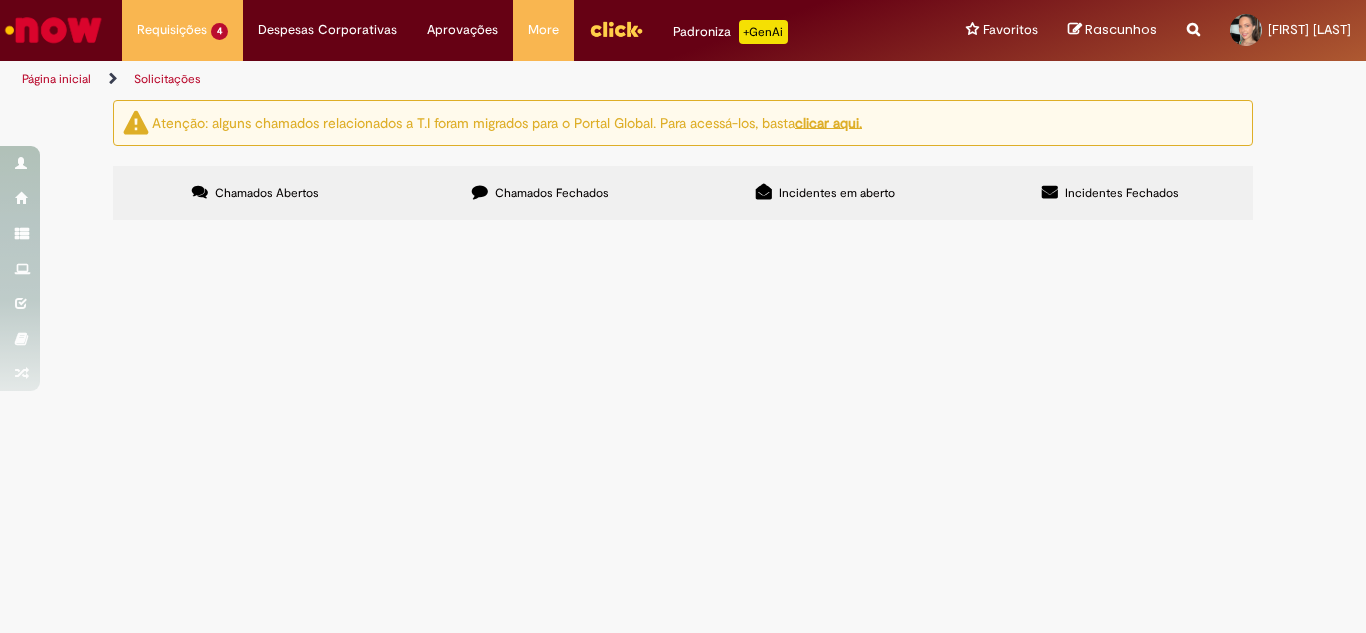 click on "Incidentes Fechados" at bounding box center (1122, 193) 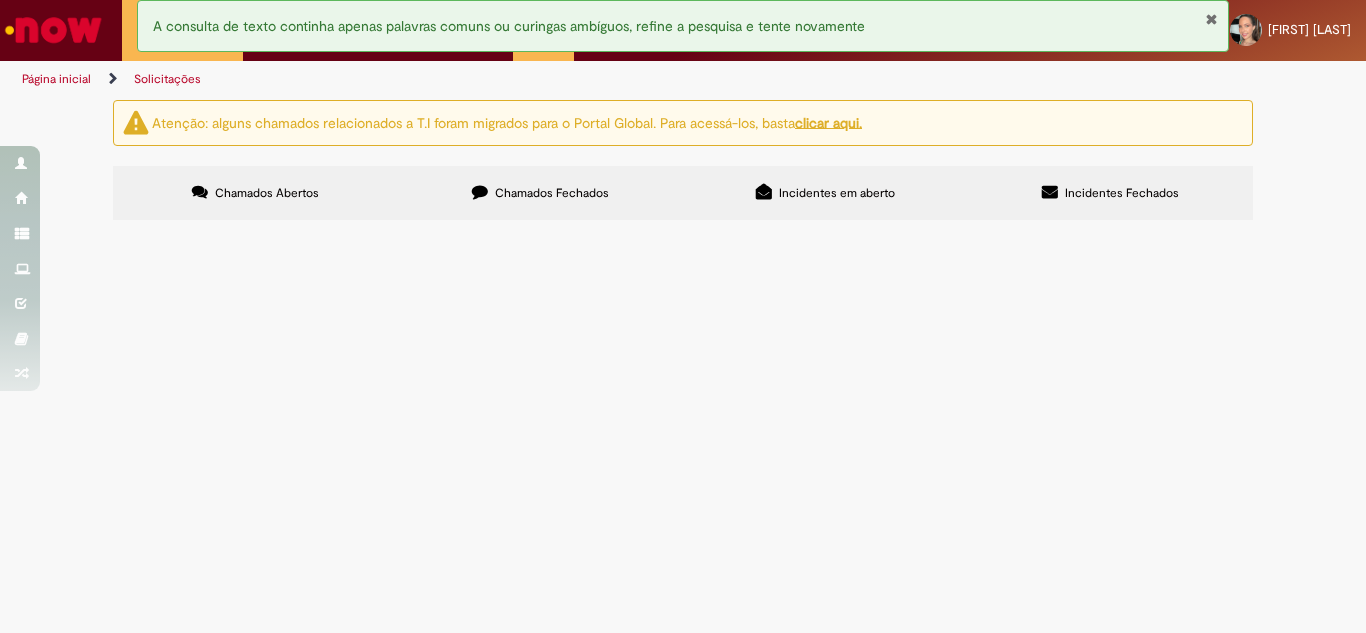 click on "Chamados Fechados" at bounding box center [552, 193] 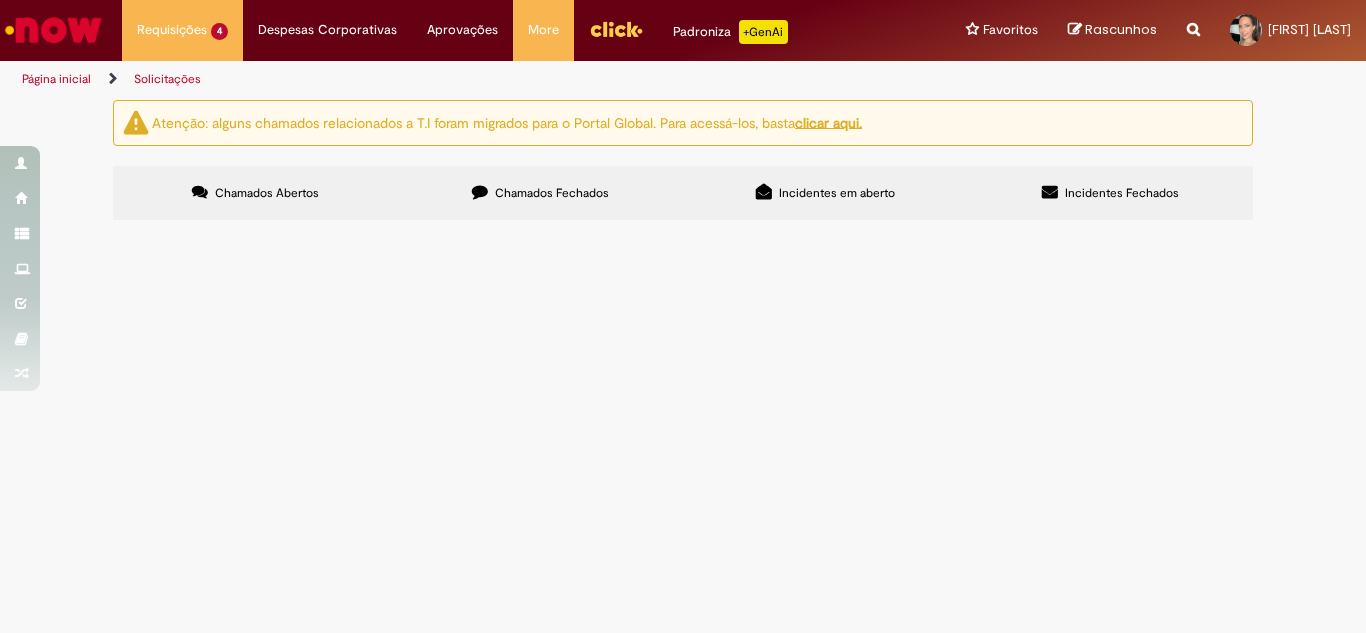 click at bounding box center [0, 0] 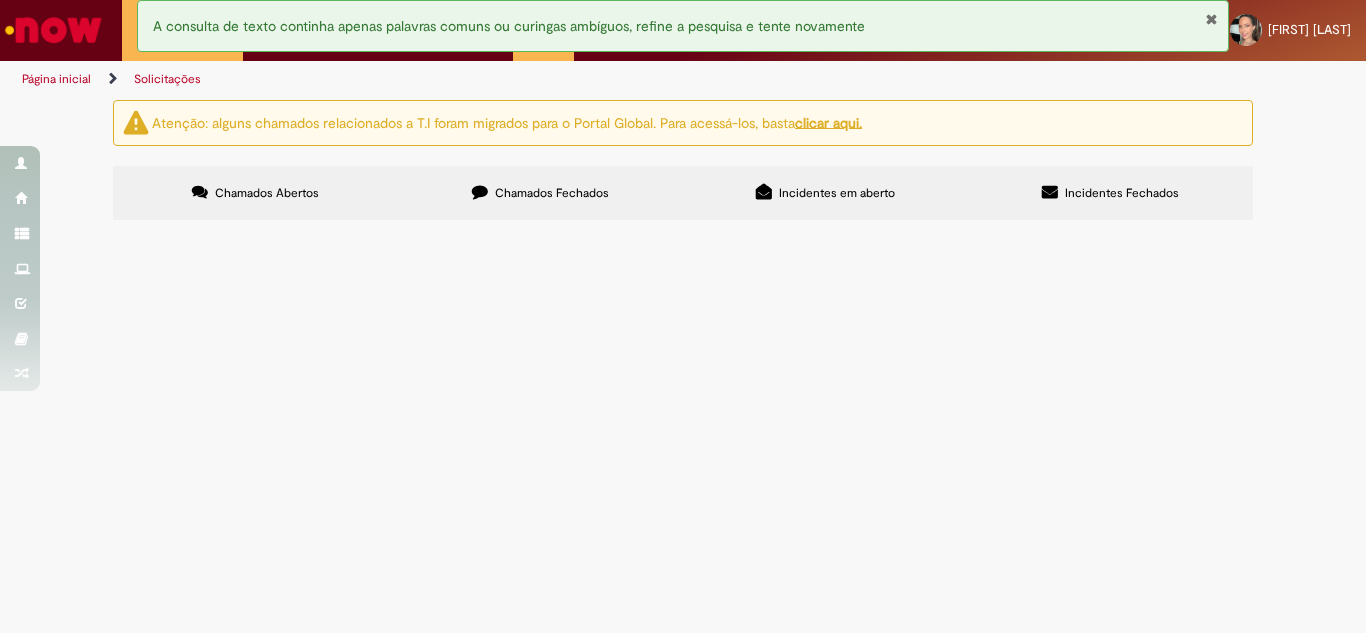 click at bounding box center (0, 0) 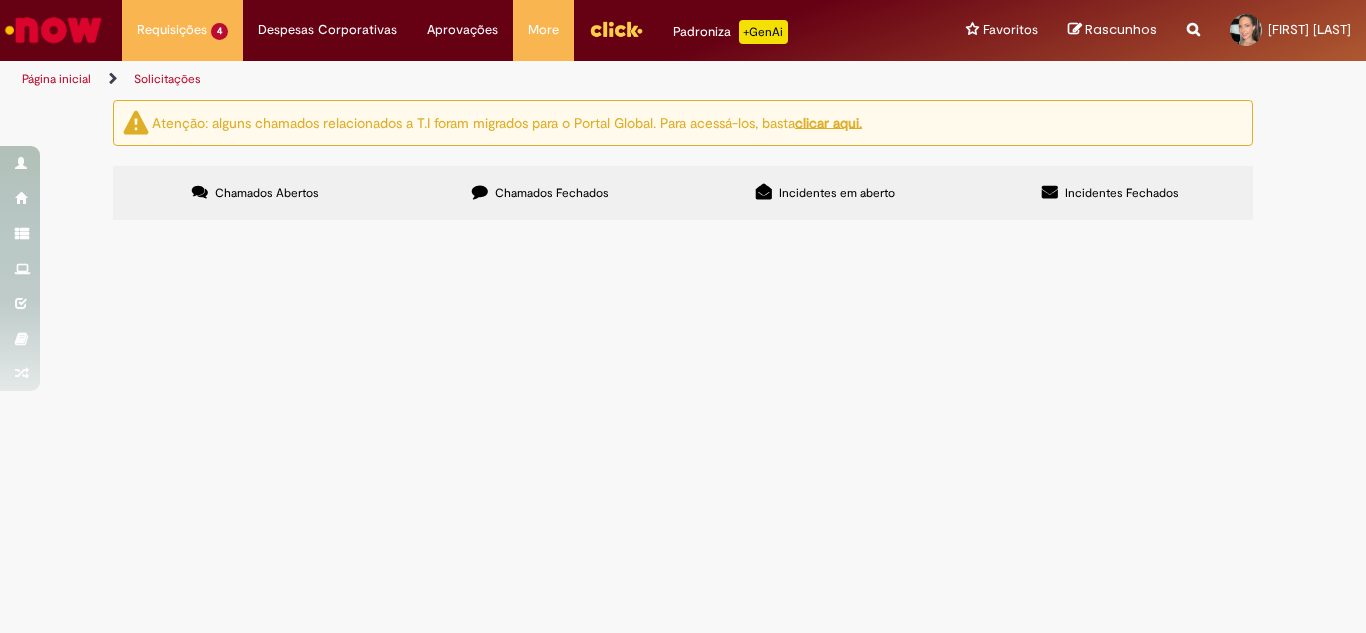 drag, startPoint x: 288, startPoint y: 284, endPoint x: 298, endPoint y: 291, distance: 12.206555 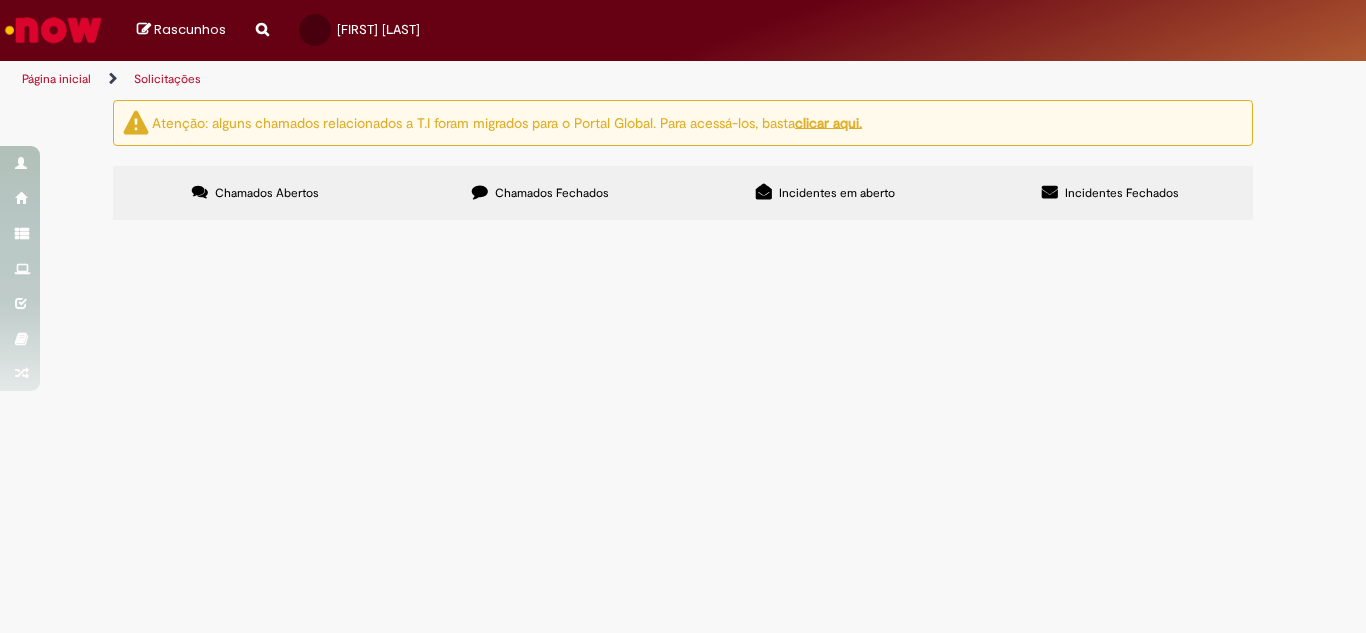 scroll, scrollTop: 0, scrollLeft: 0, axis: both 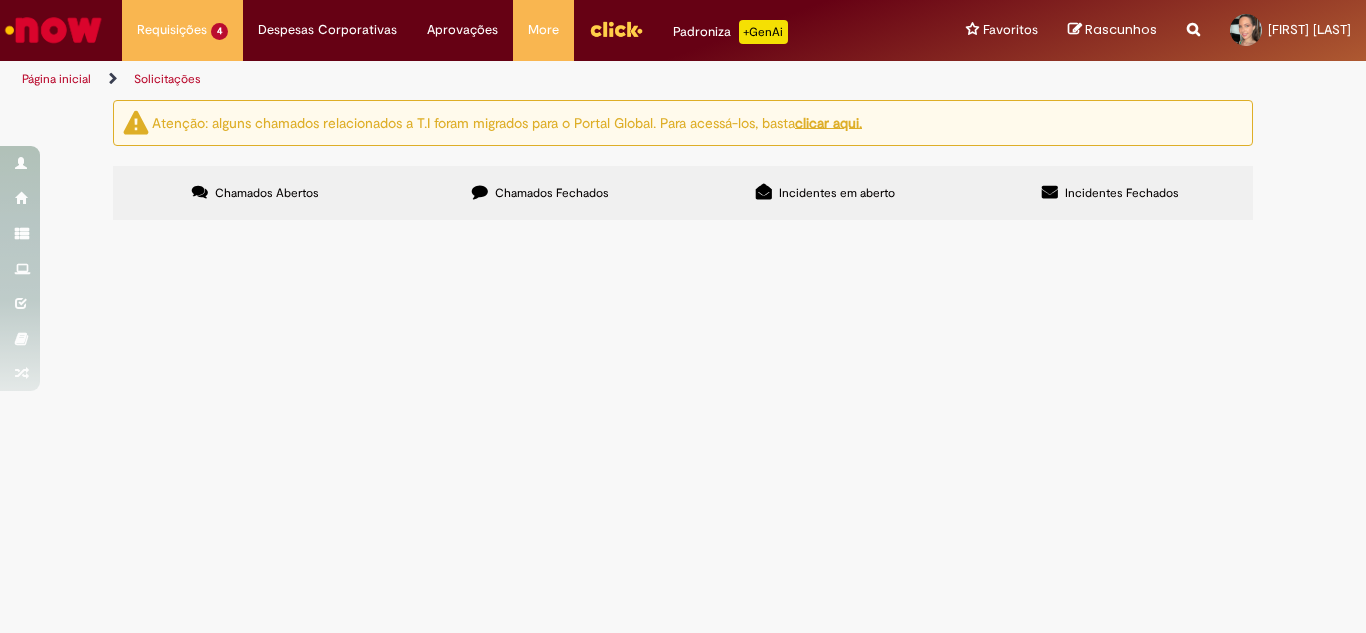 click on "Chamados Fechados" at bounding box center [552, 193] 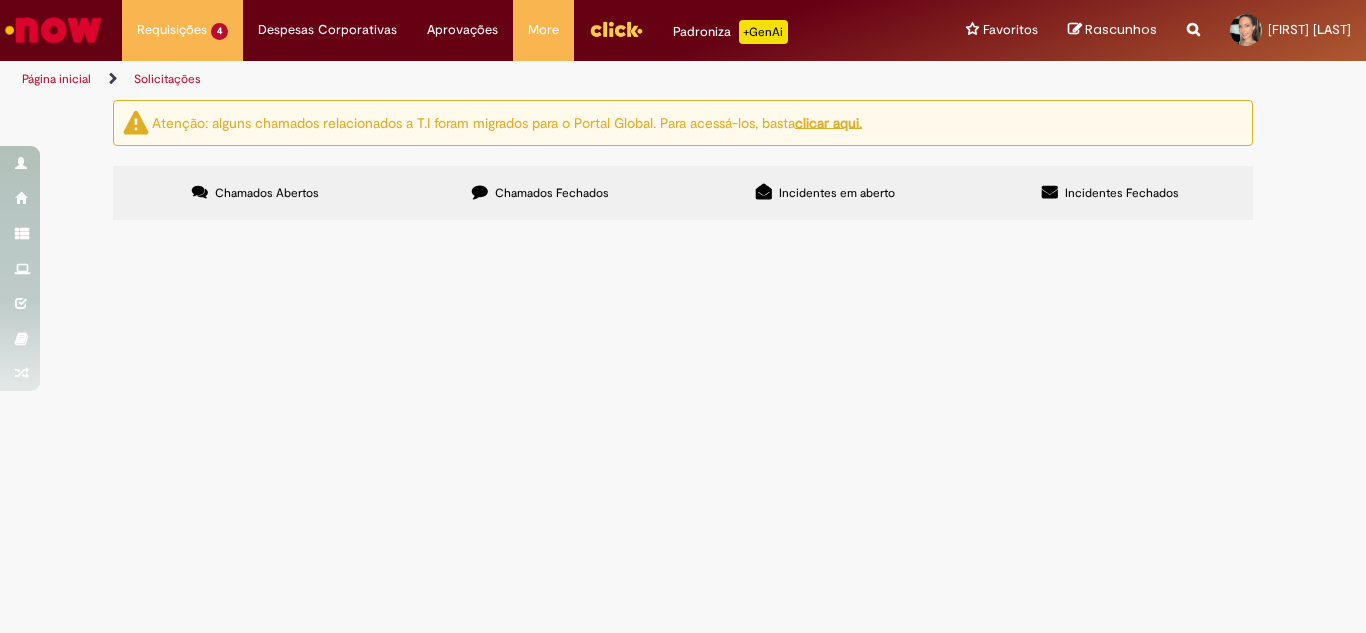 scroll, scrollTop: 1763, scrollLeft: 0, axis: vertical 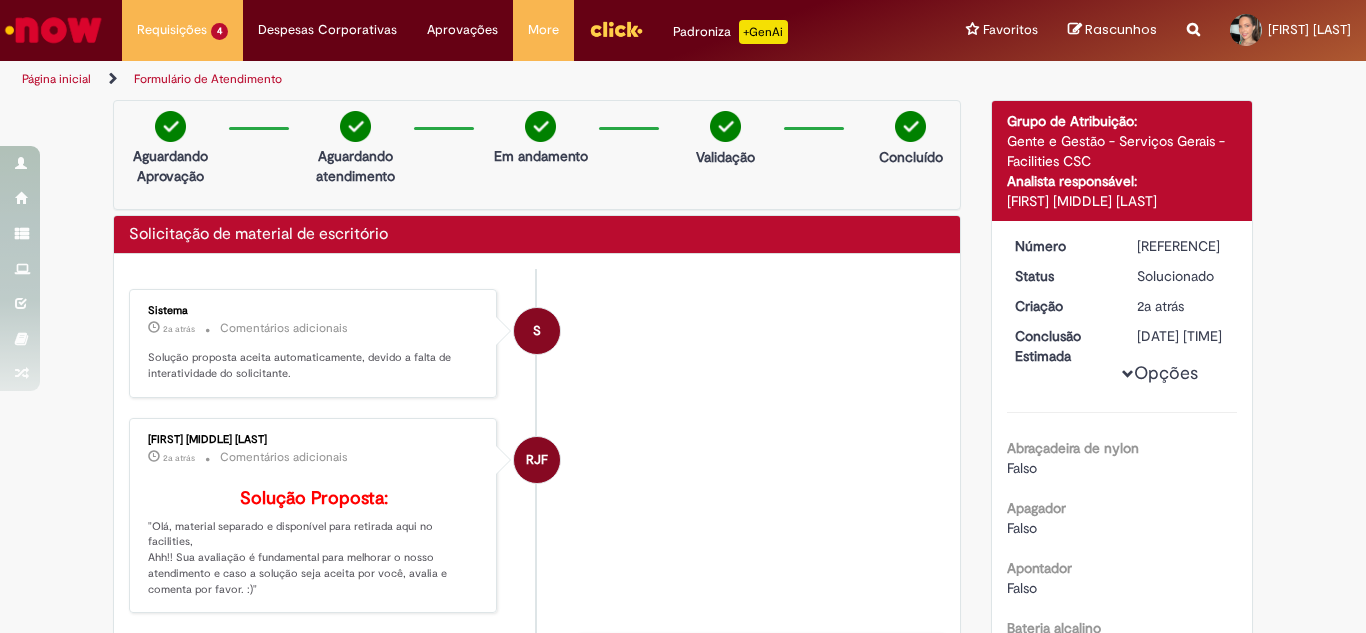 click on "Analista responsável:" at bounding box center (1122, 181) 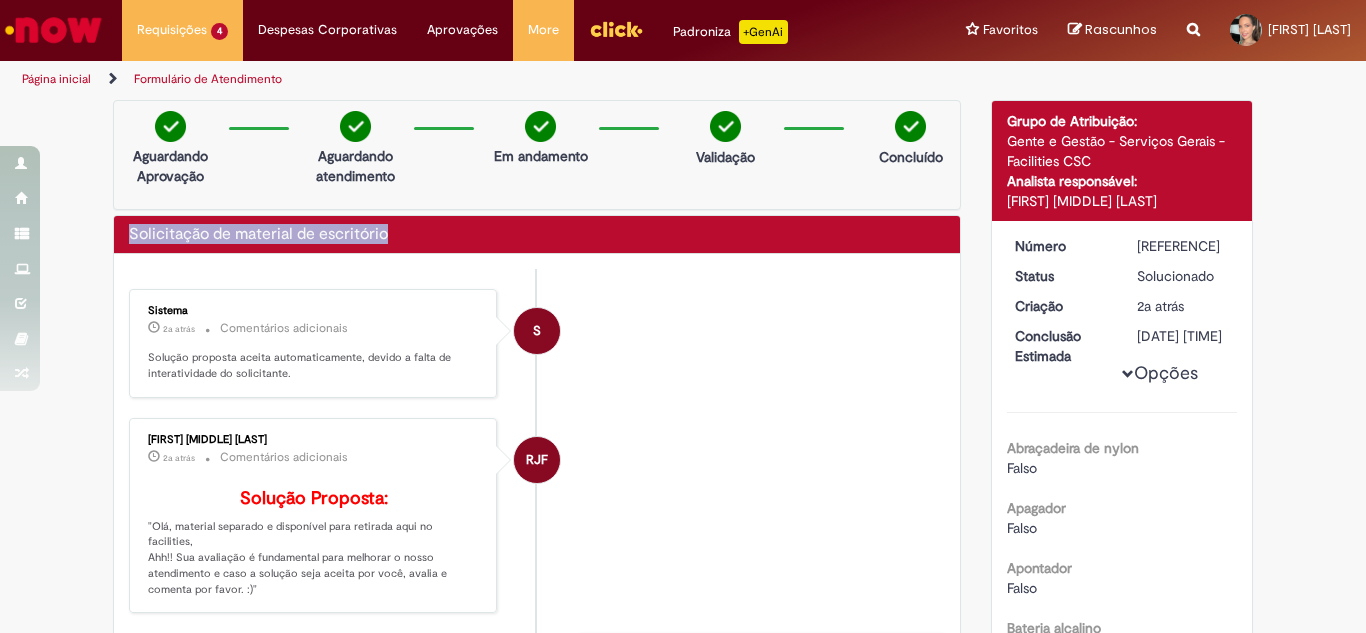 drag, startPoint x: 467, startPoint y: 234, endPoint x: 96, endPoint y: 246, distance: 371.19403 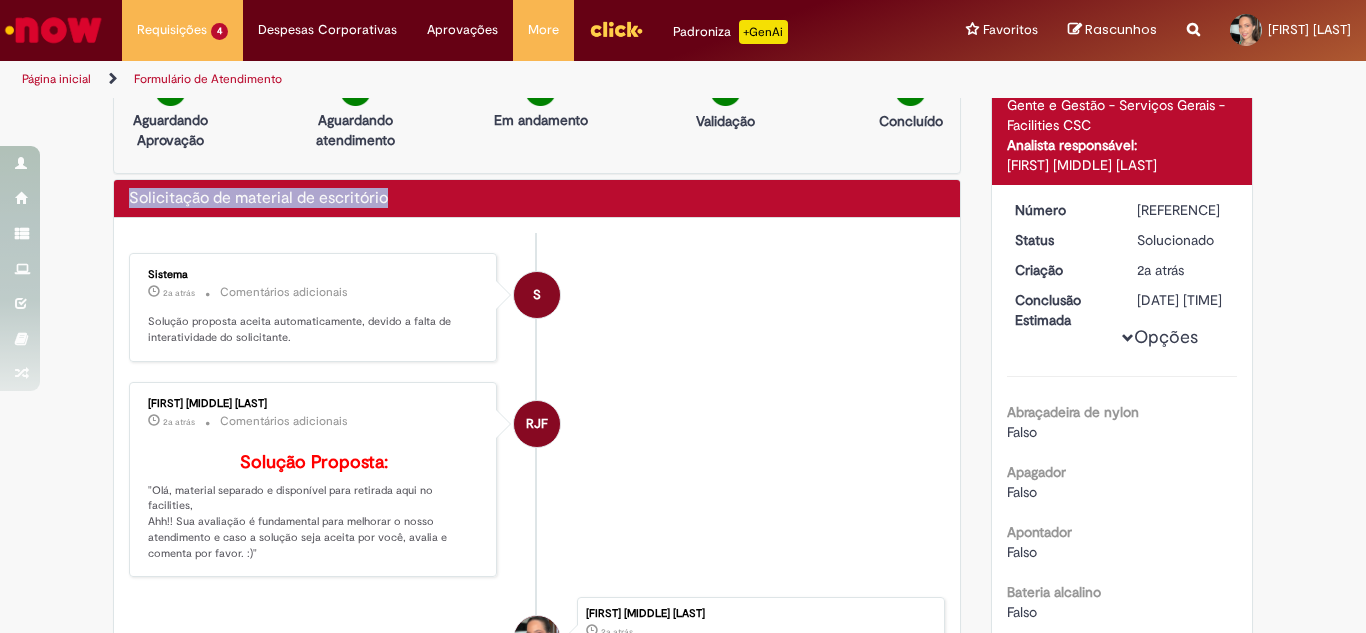 scroll, scrollTop: 0, scrollLeft: 0, axis: both 